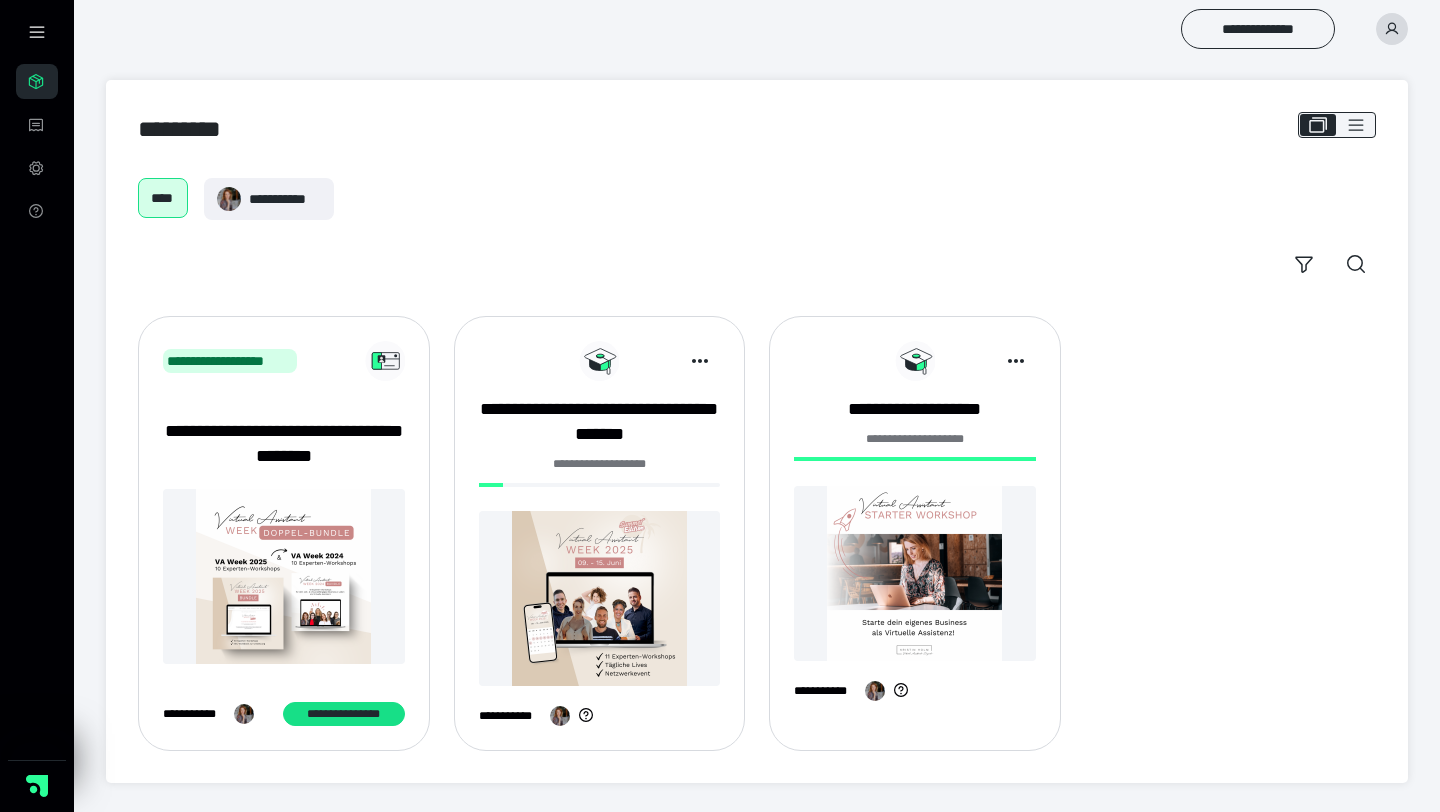 scroll, scrollTop: 0, scrollLeft: 0, axis: both 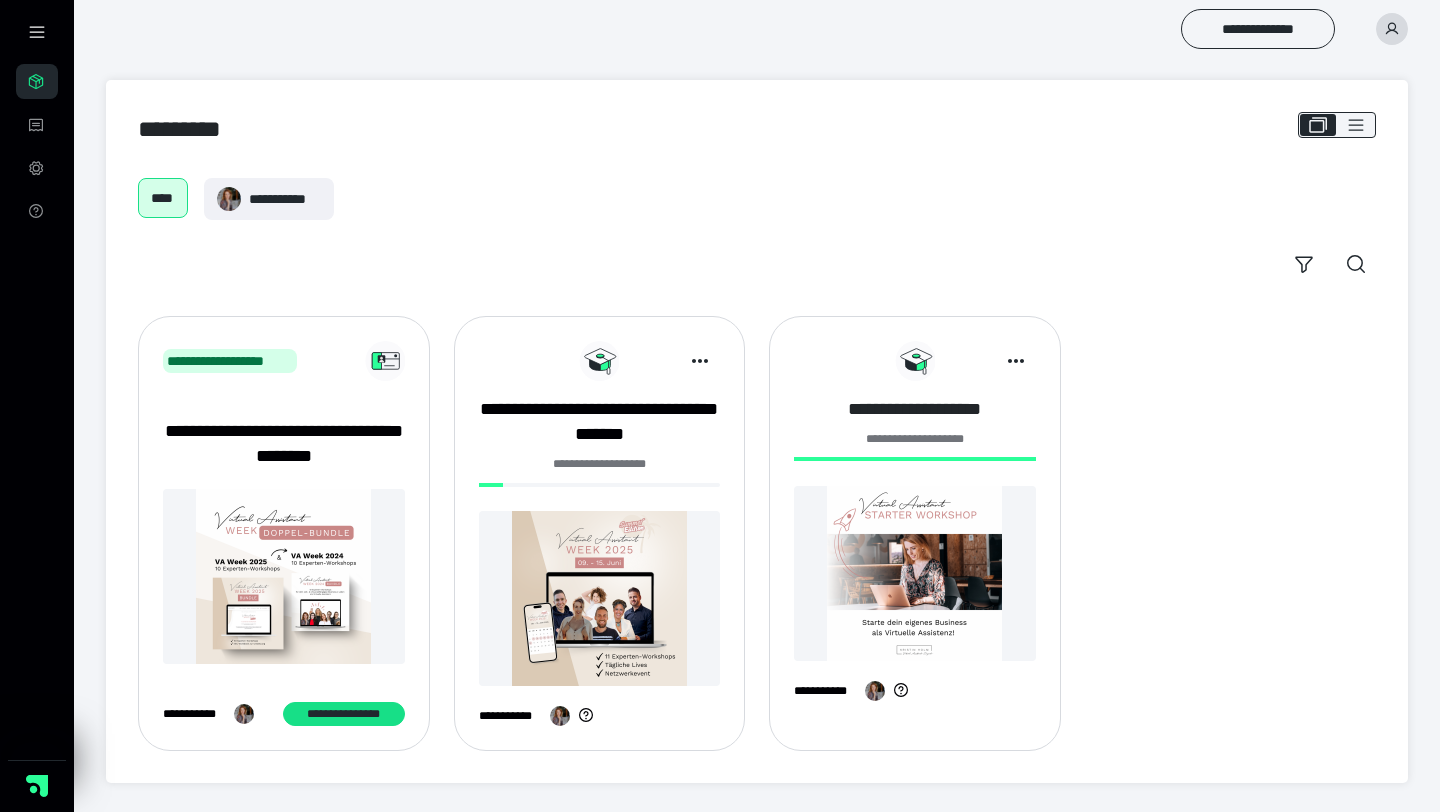 click on "**********" at bounding box center (915, 409) 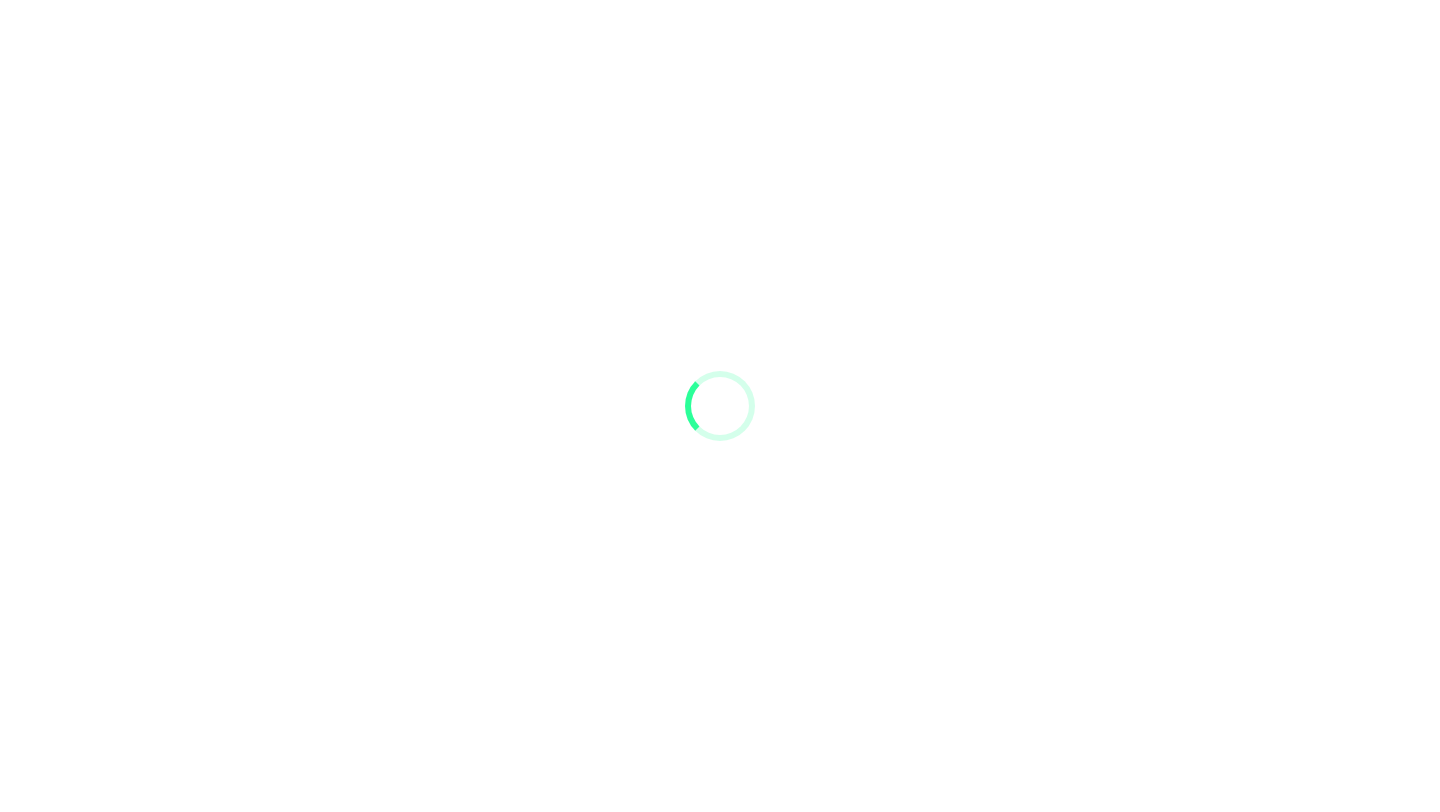 scroll, scrollTop: 0, scrollLeft: 0, axis: both 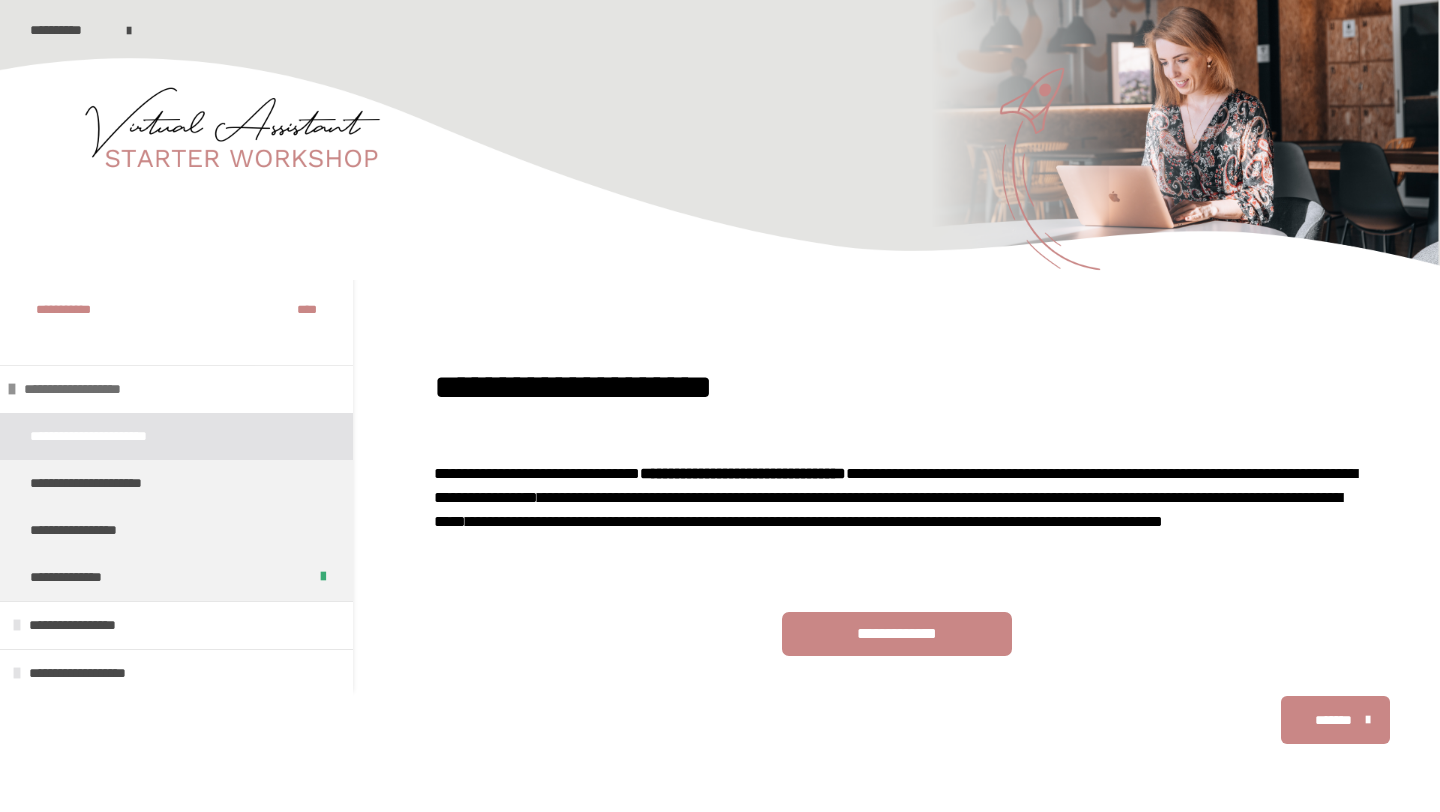 click at bounding box center (12, 389) 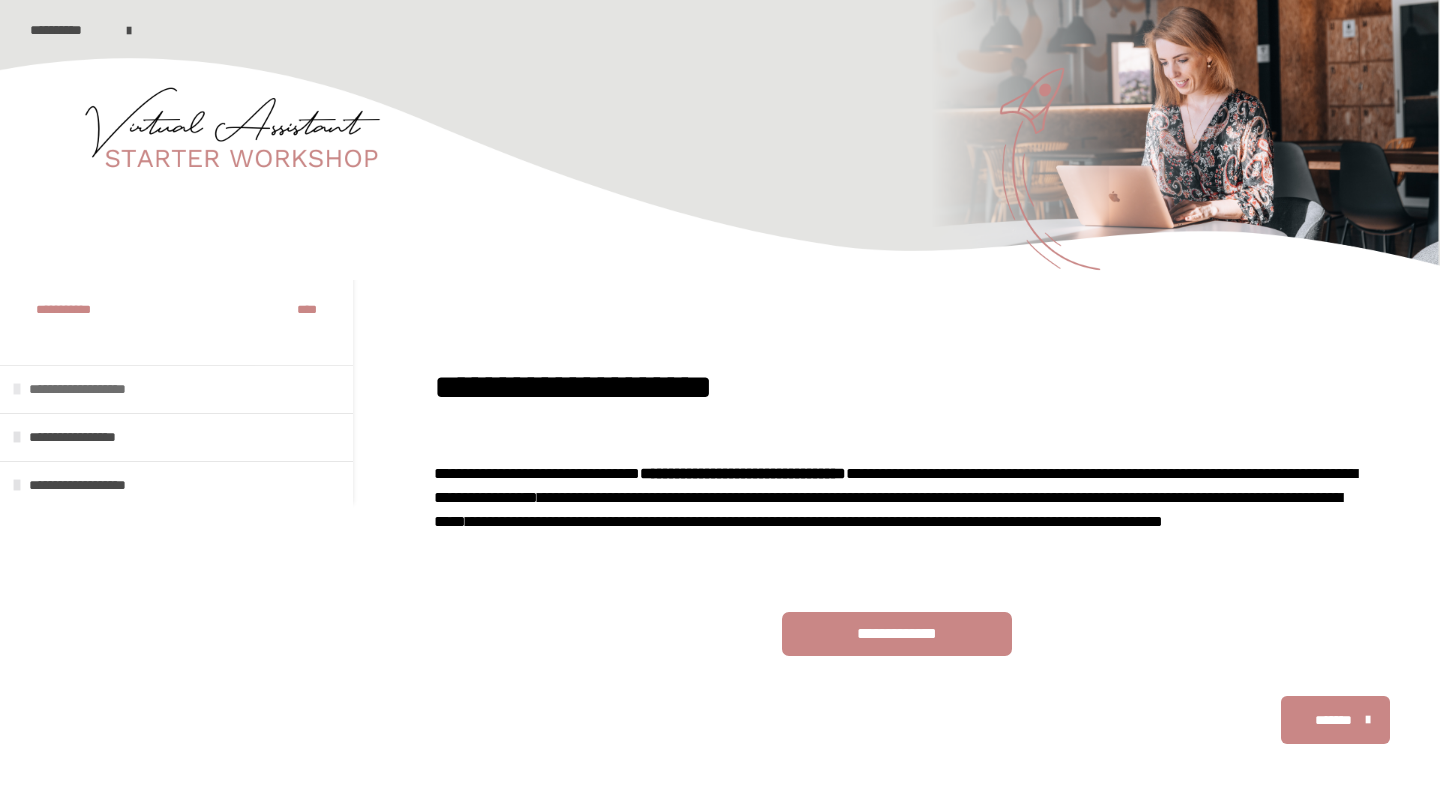 click at bounding box center (17, 389) 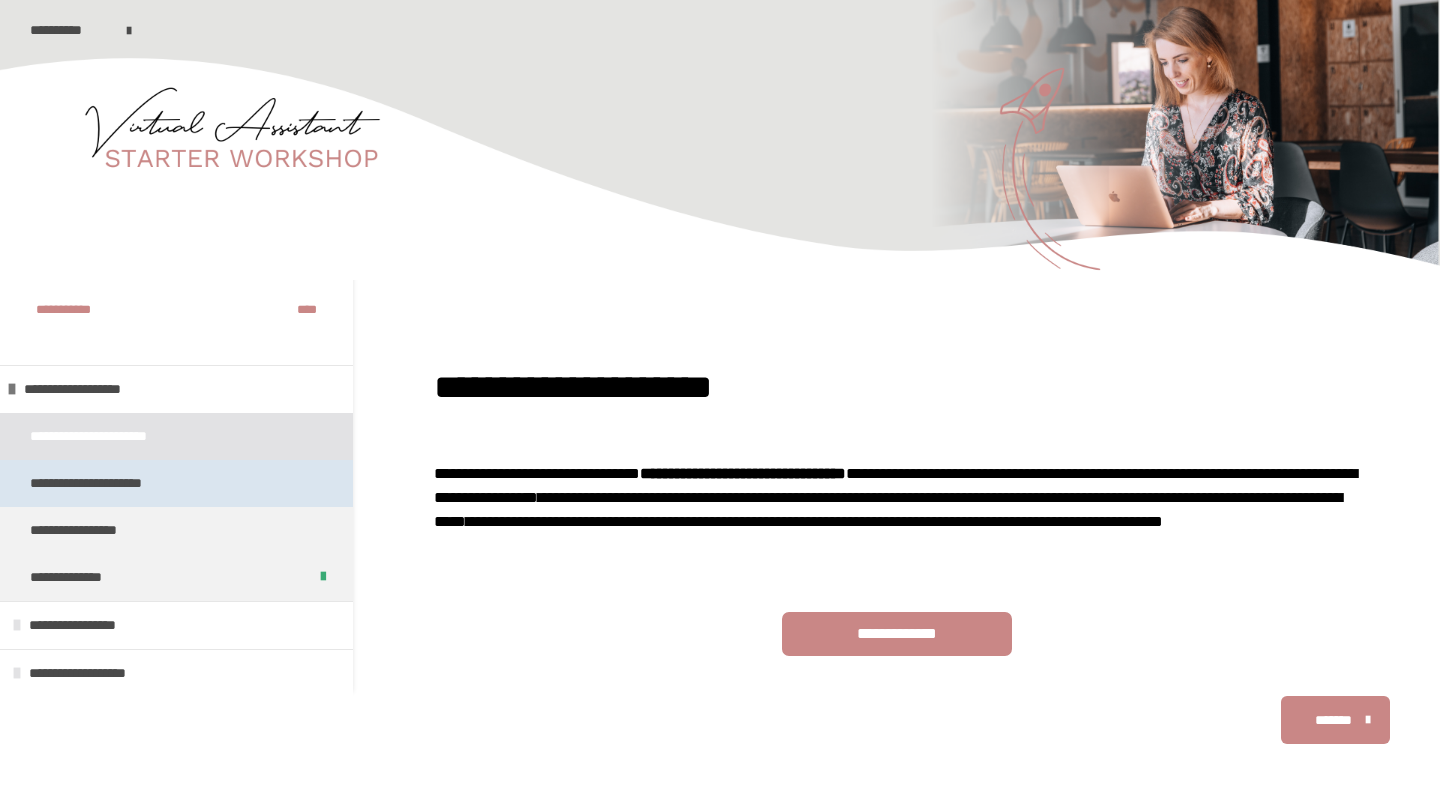 click on "**********" at bounding box center (113, 483) 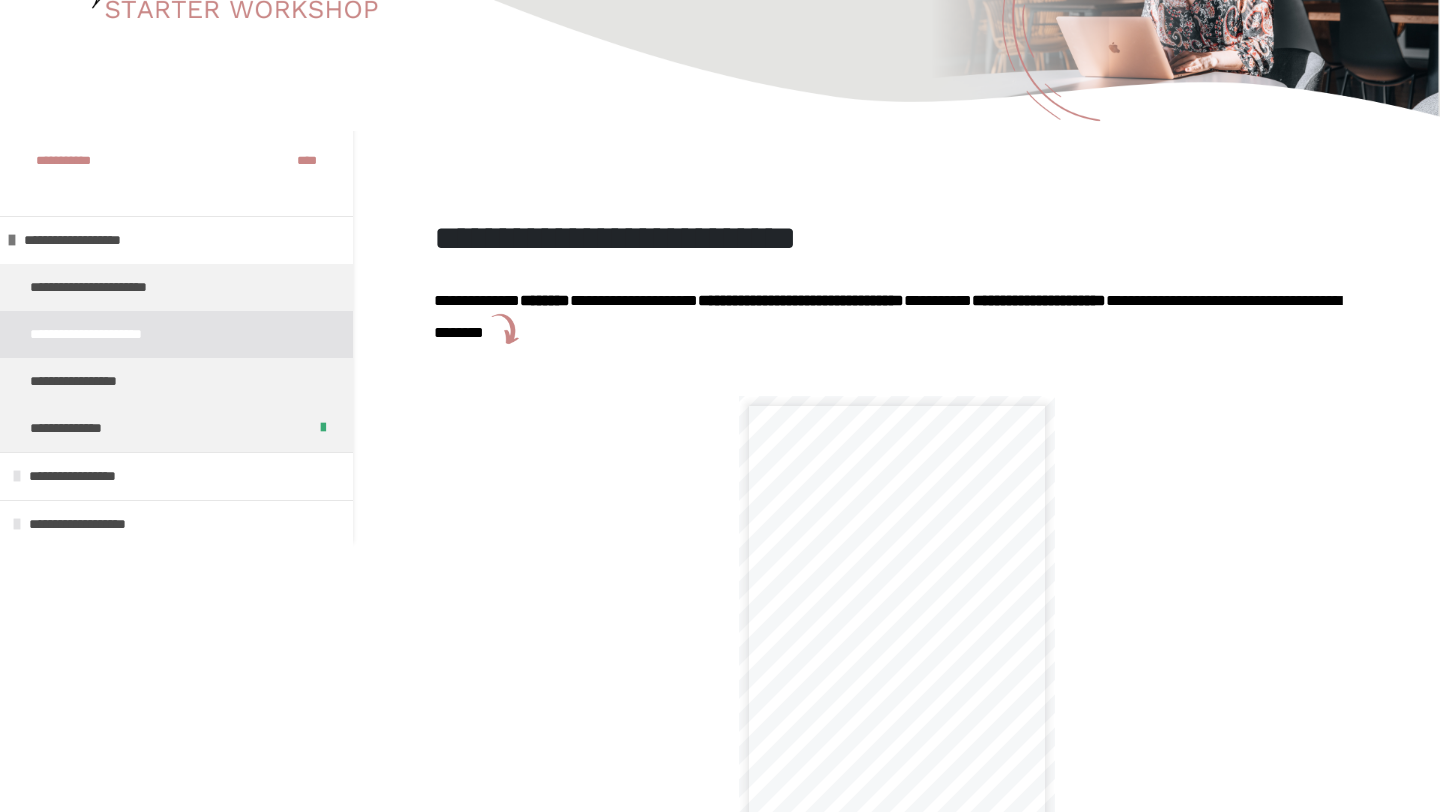 scroll, scrollTop: 127, scrollLeft: 0, axis: vertical 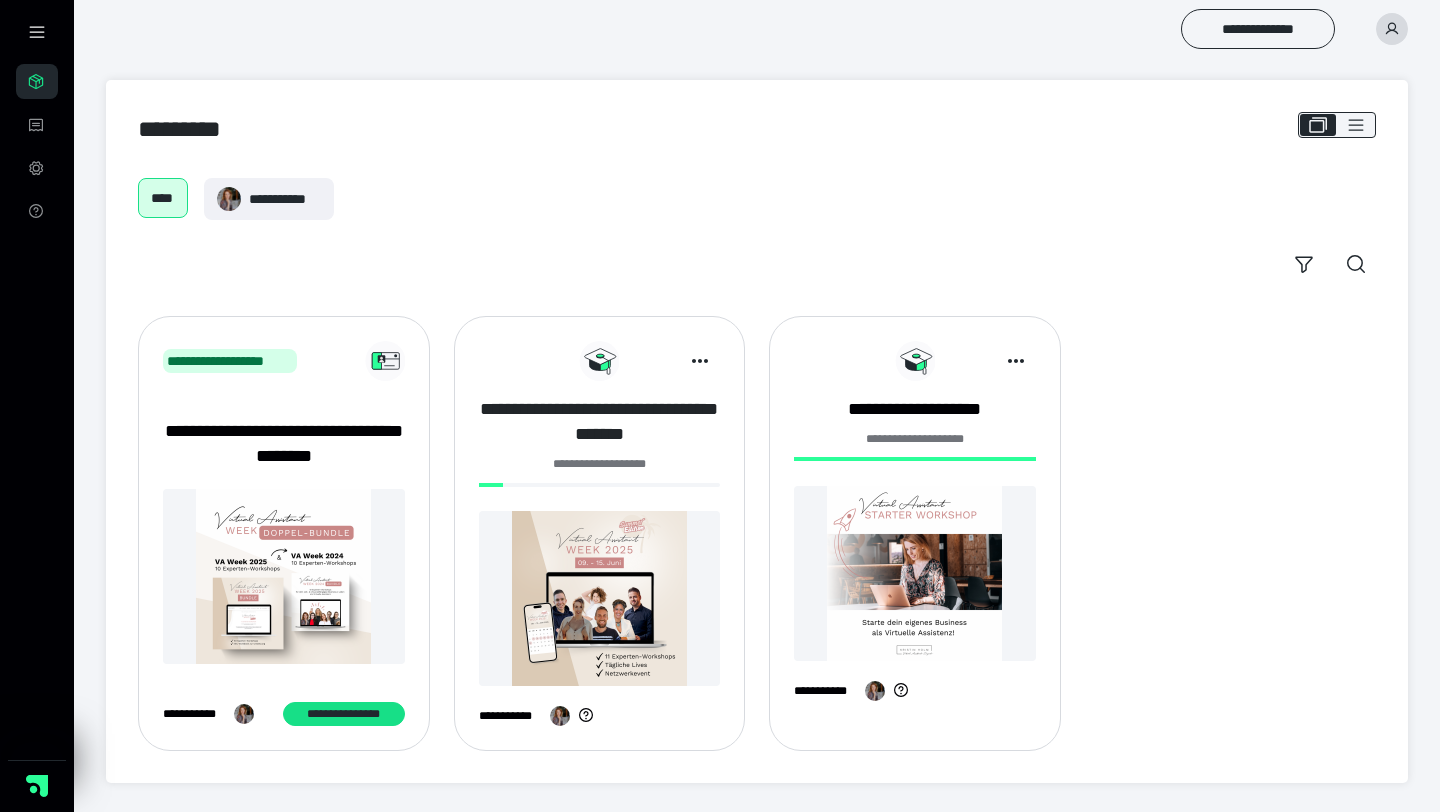 click on "**********" at bounding box center (600, 422) 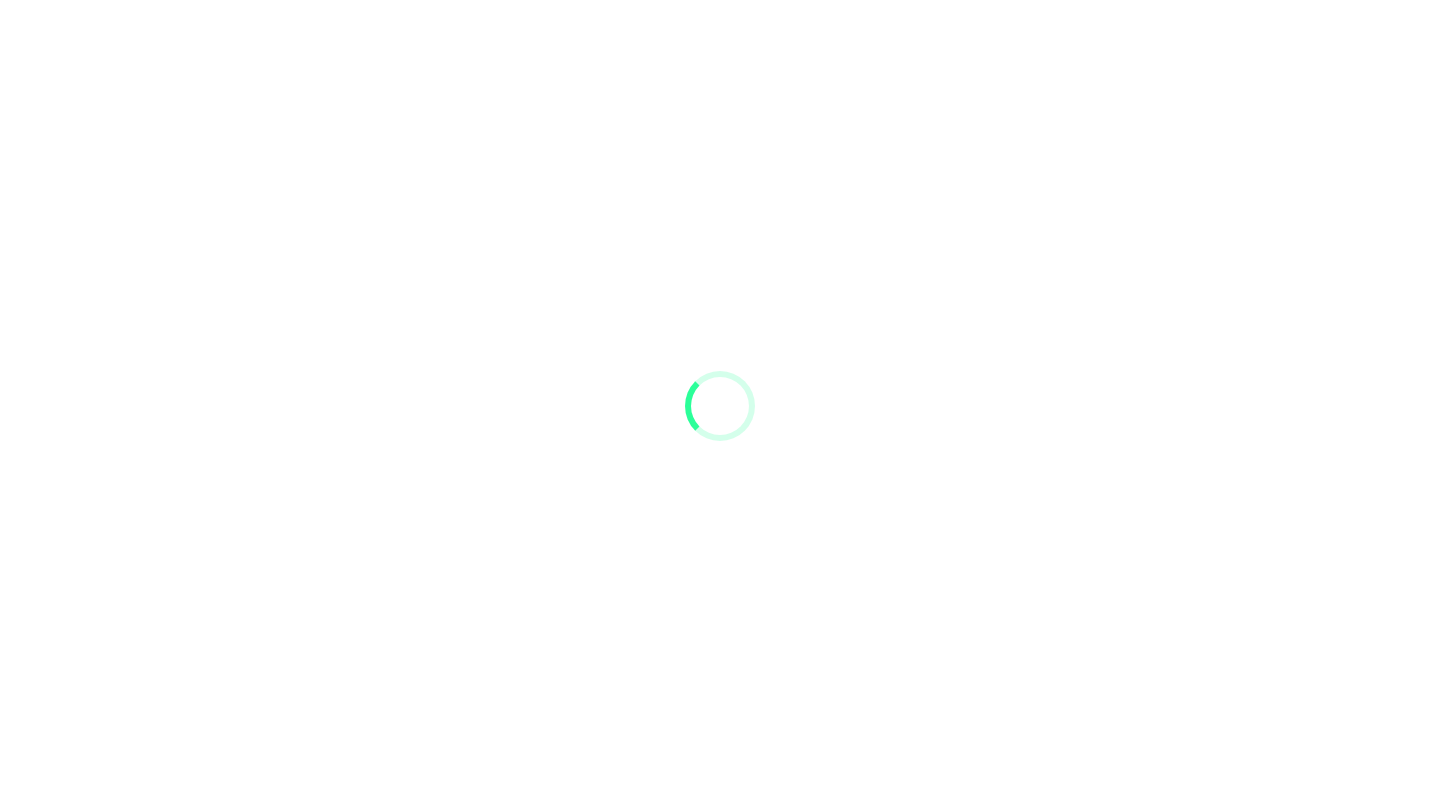 scroll, scrollTop: 0, scrollLeft: 0, axis: both 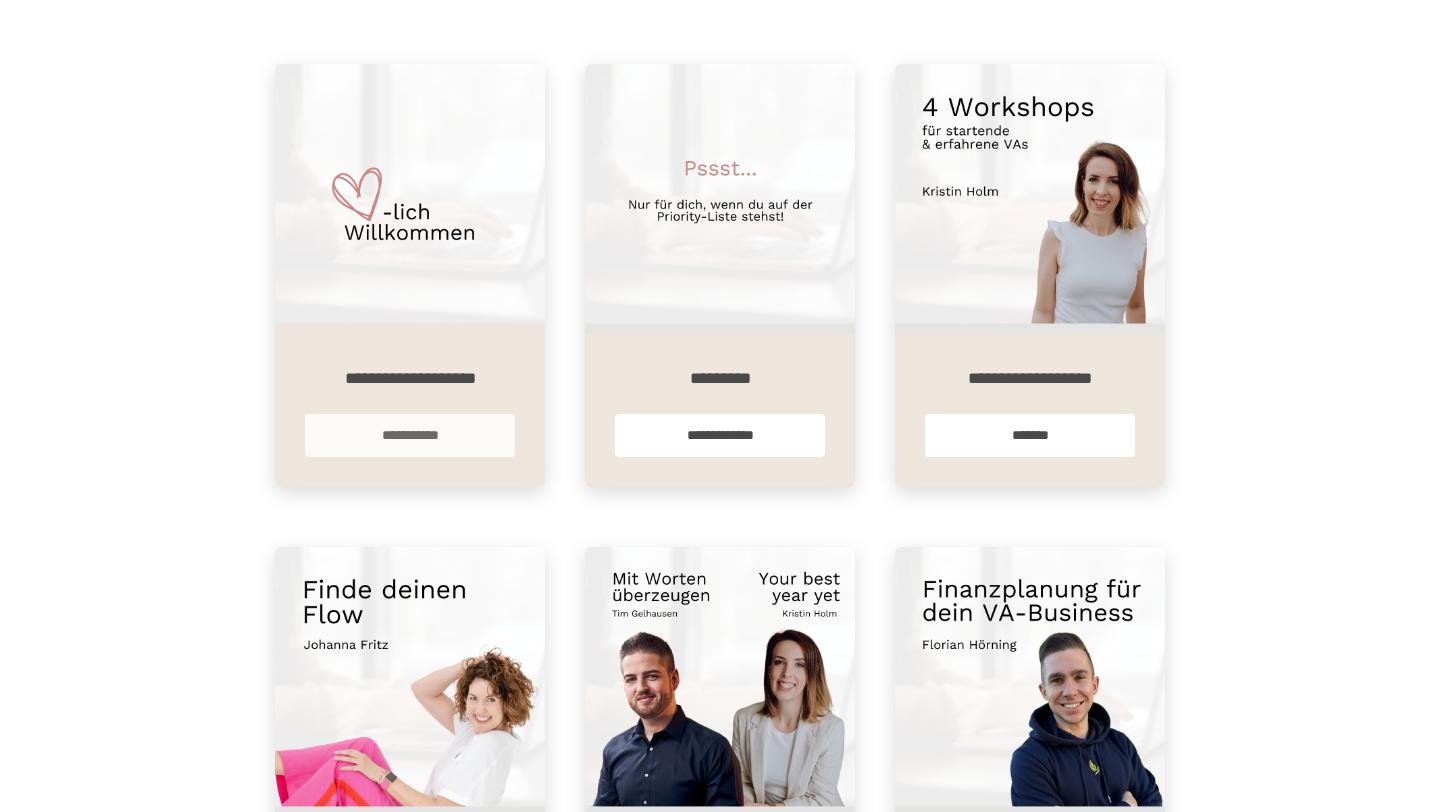 click on "**********" at bounding box center [410, 435] 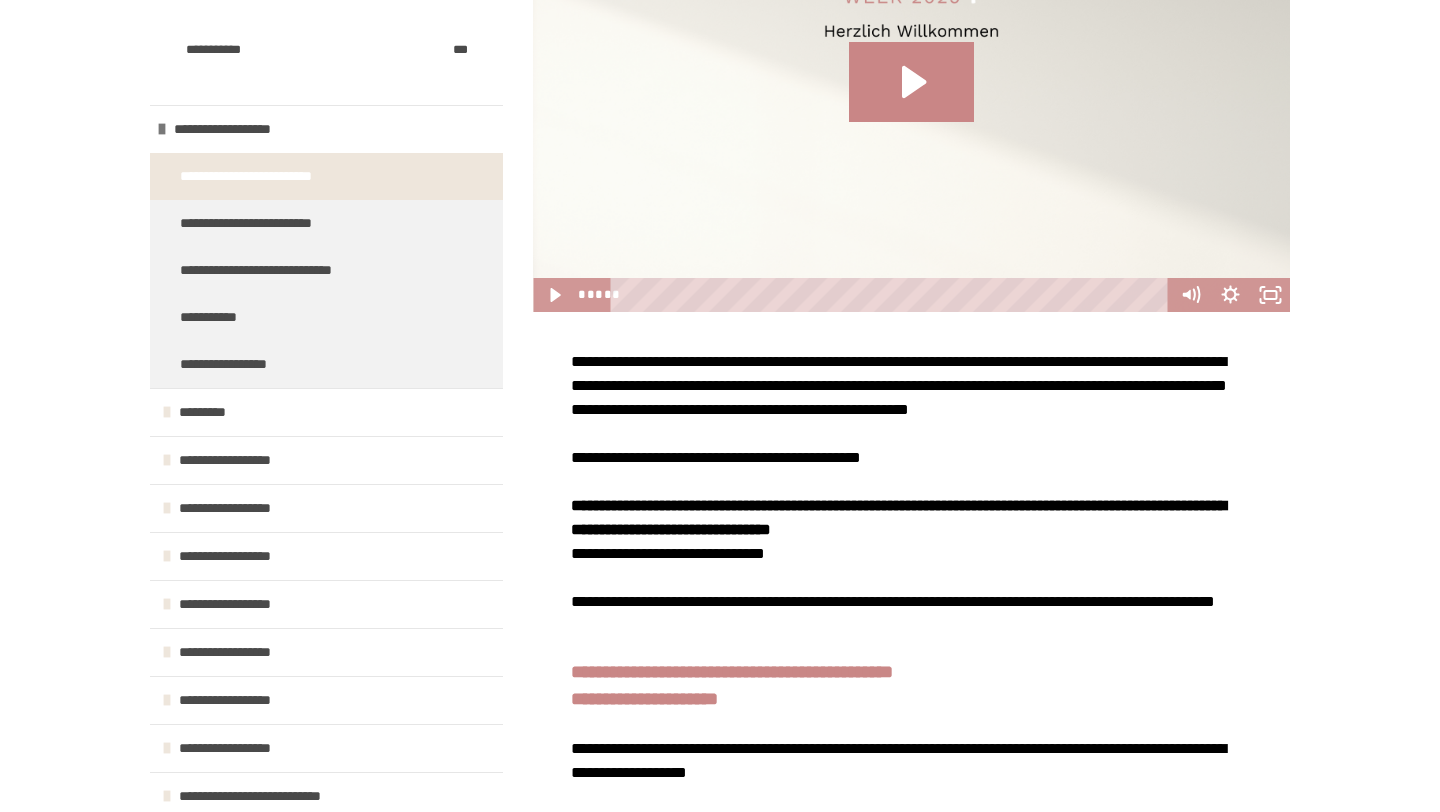scroll, scrollTop: 428, scrollLeft: 0, axis: vertical 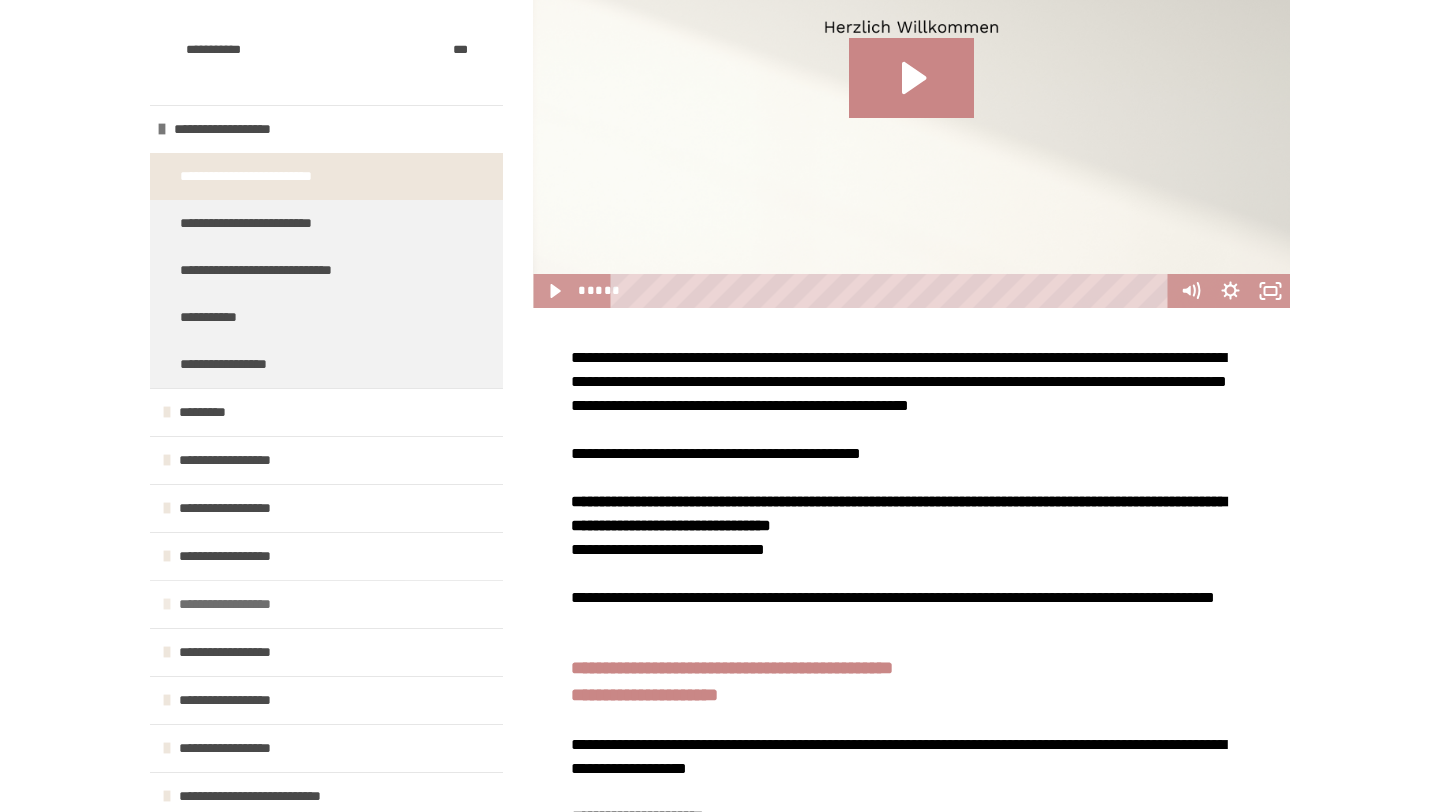 click on "**********" at bounding box center (237, 604) 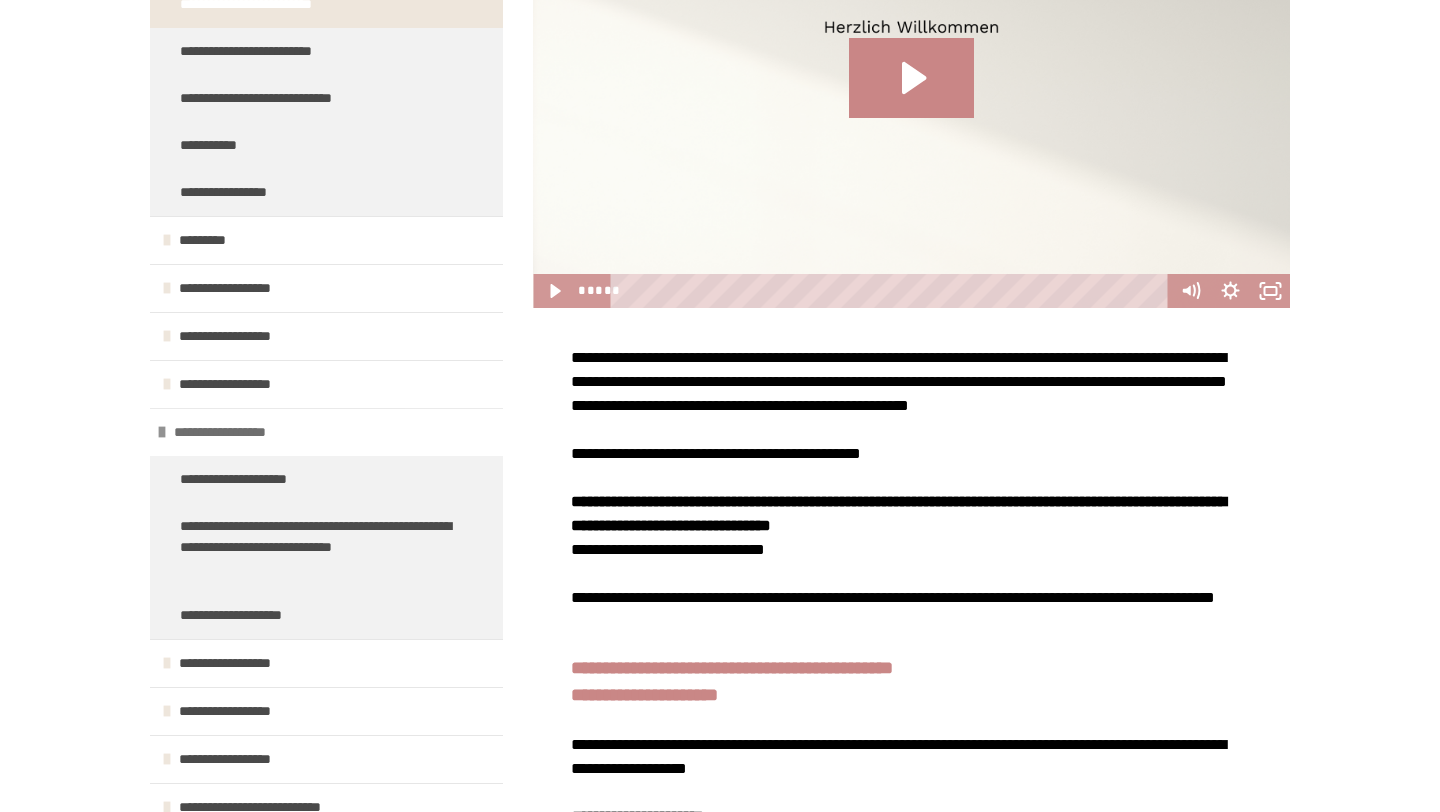 scroll, scrollTop: 185, scrollLeft: 0, axis: vertical 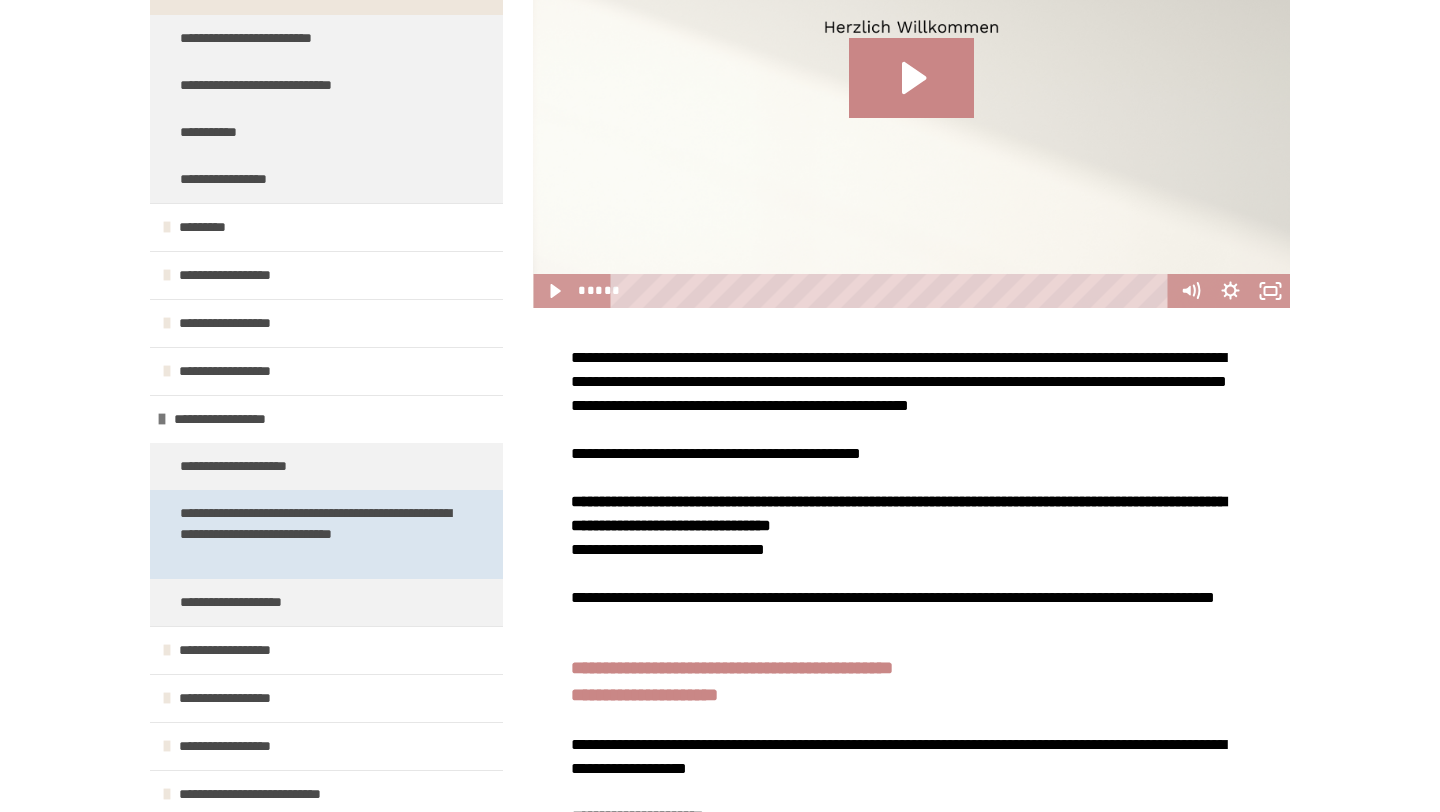 click on "**********" at bounding box center [318, 534] 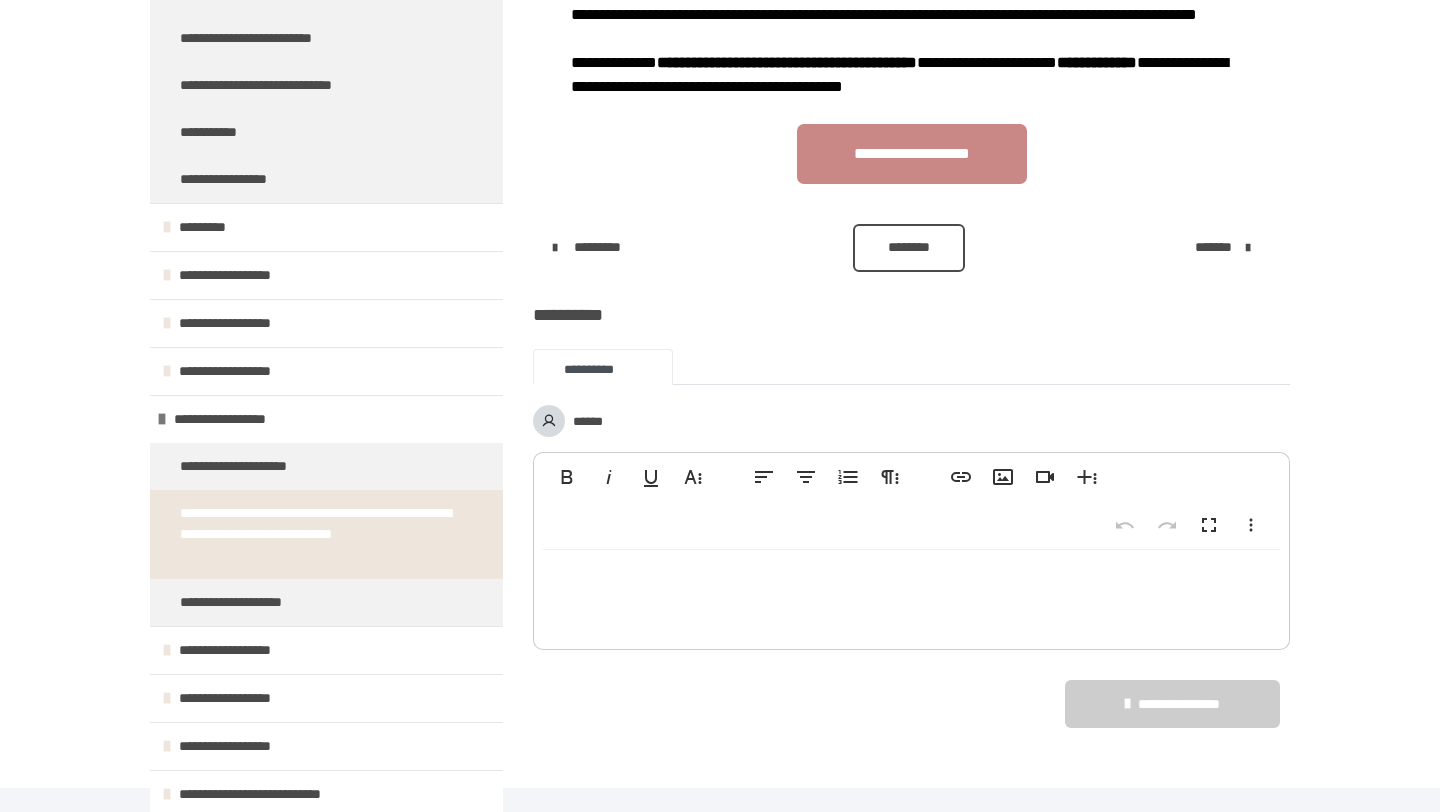 scroll, scrollTop: 215, scrollLeft: 0, axis: vertical 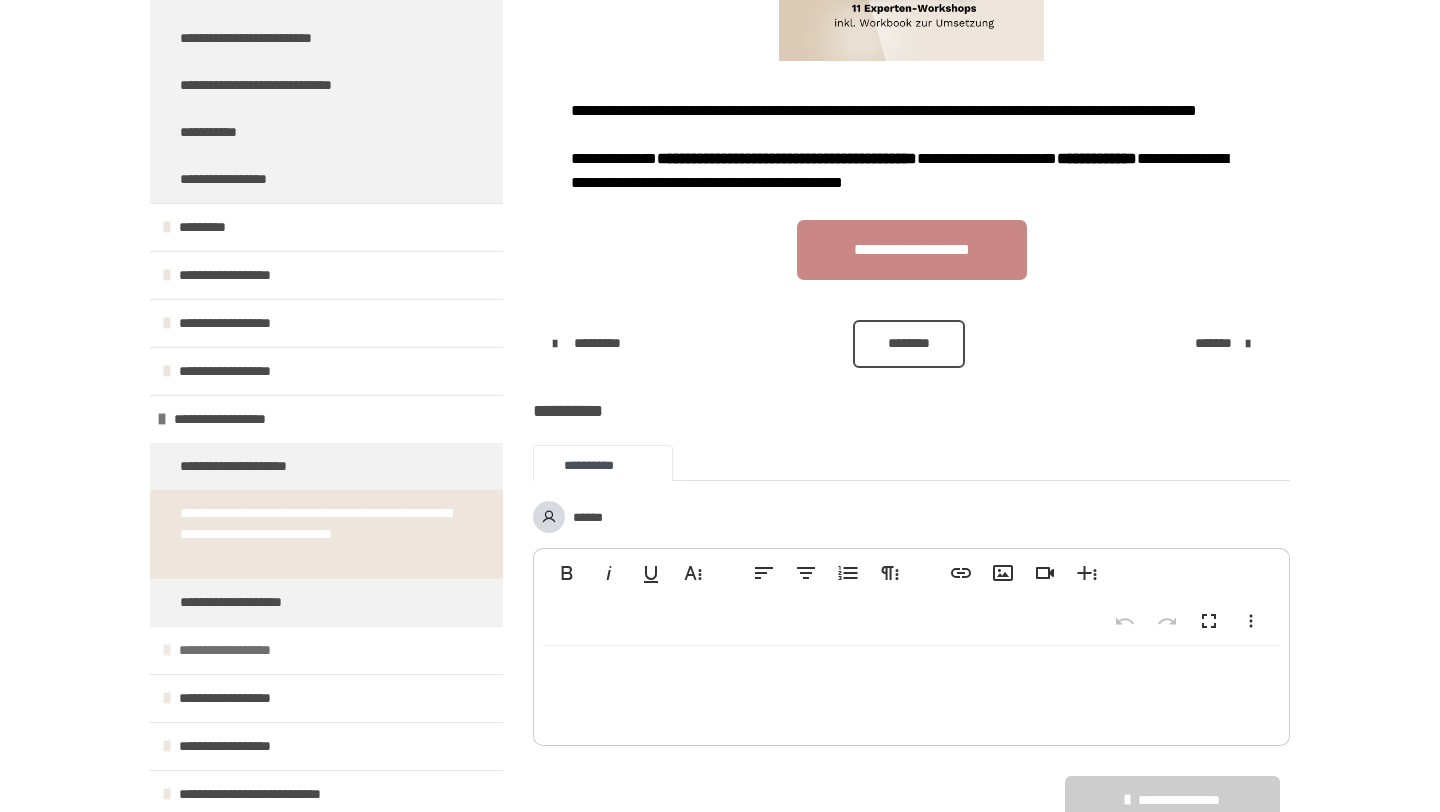 click at bounding box center [167, 650] 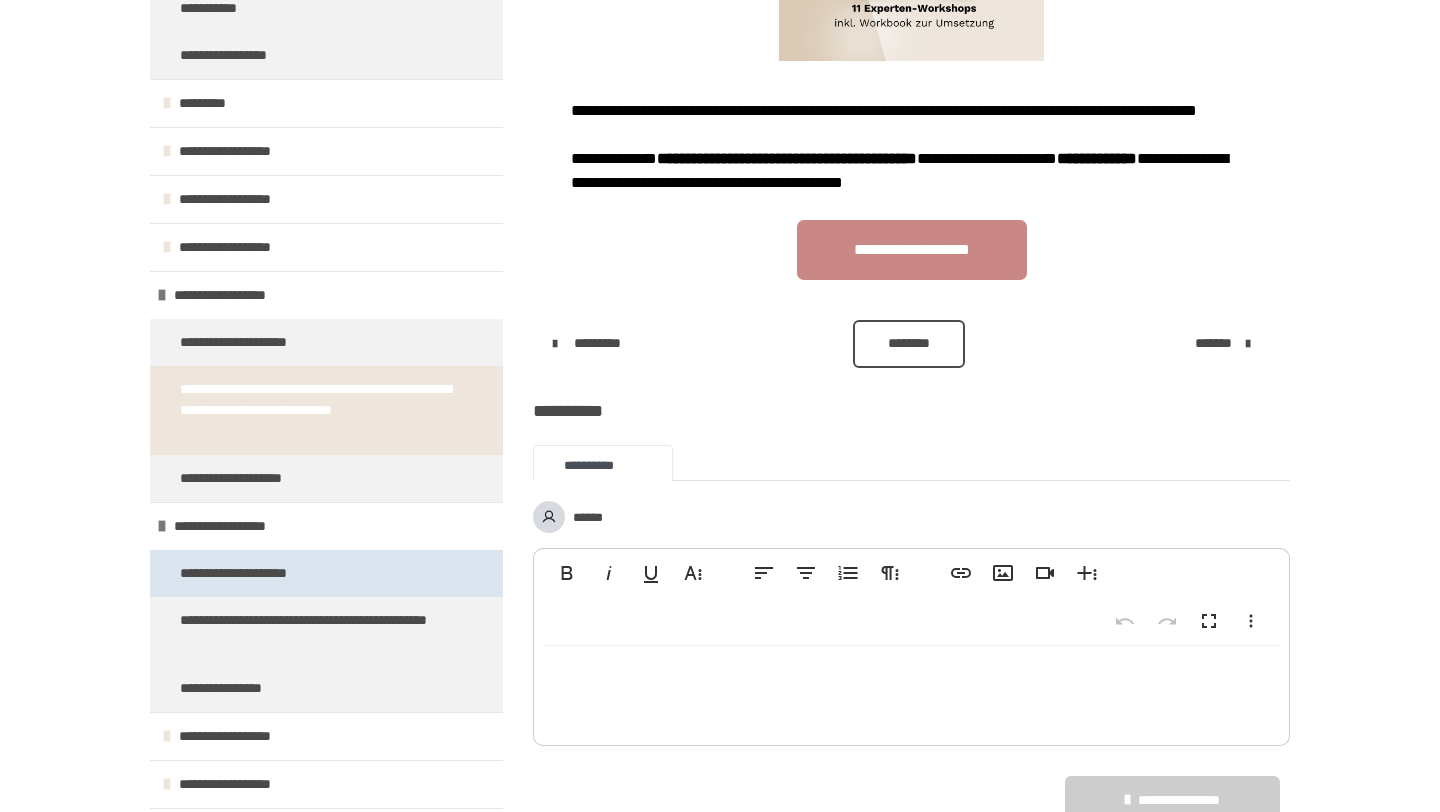 scroll, scrollTop: 347, scrollLeft: 0, axis: vertical 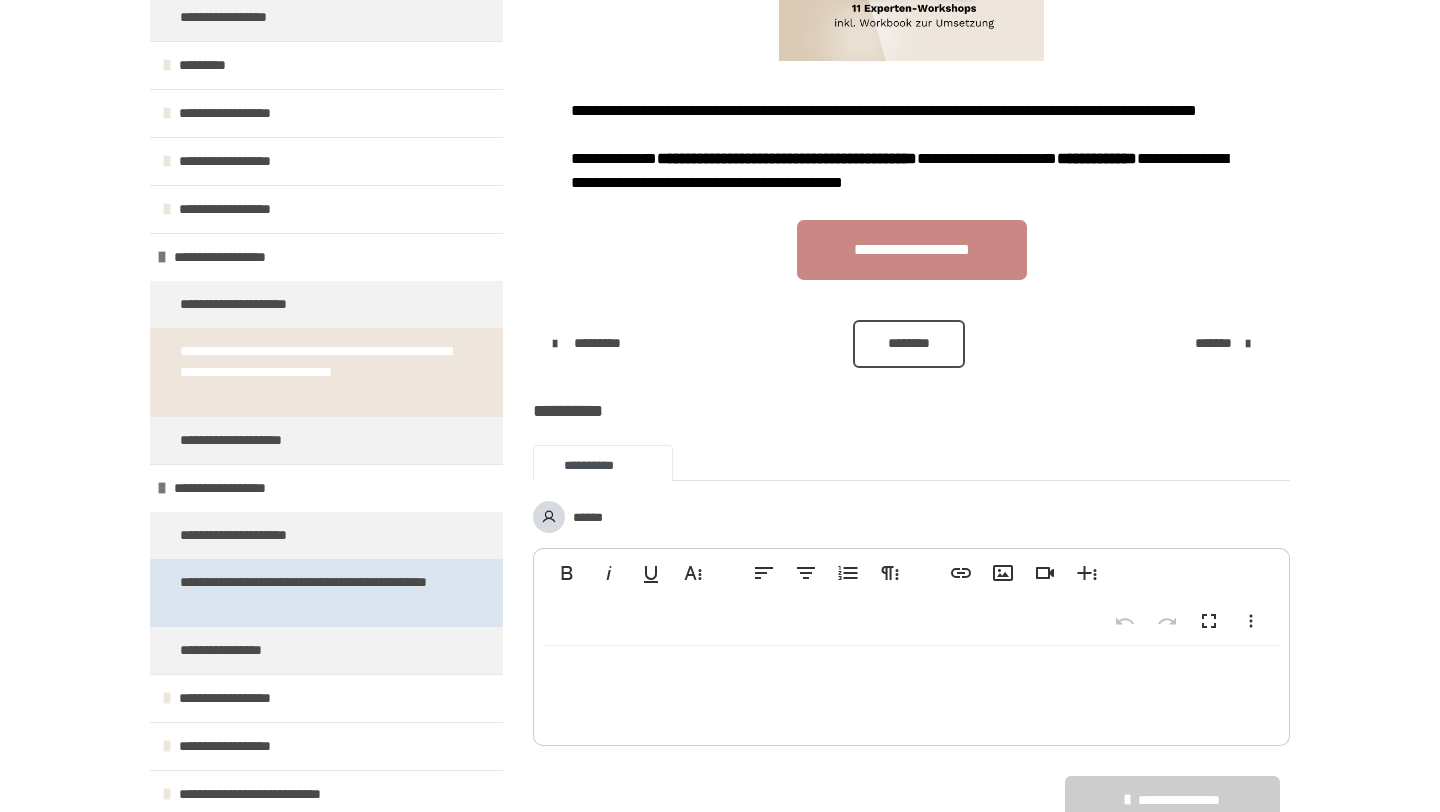 click on "**********" at bounding box center [318, 593] 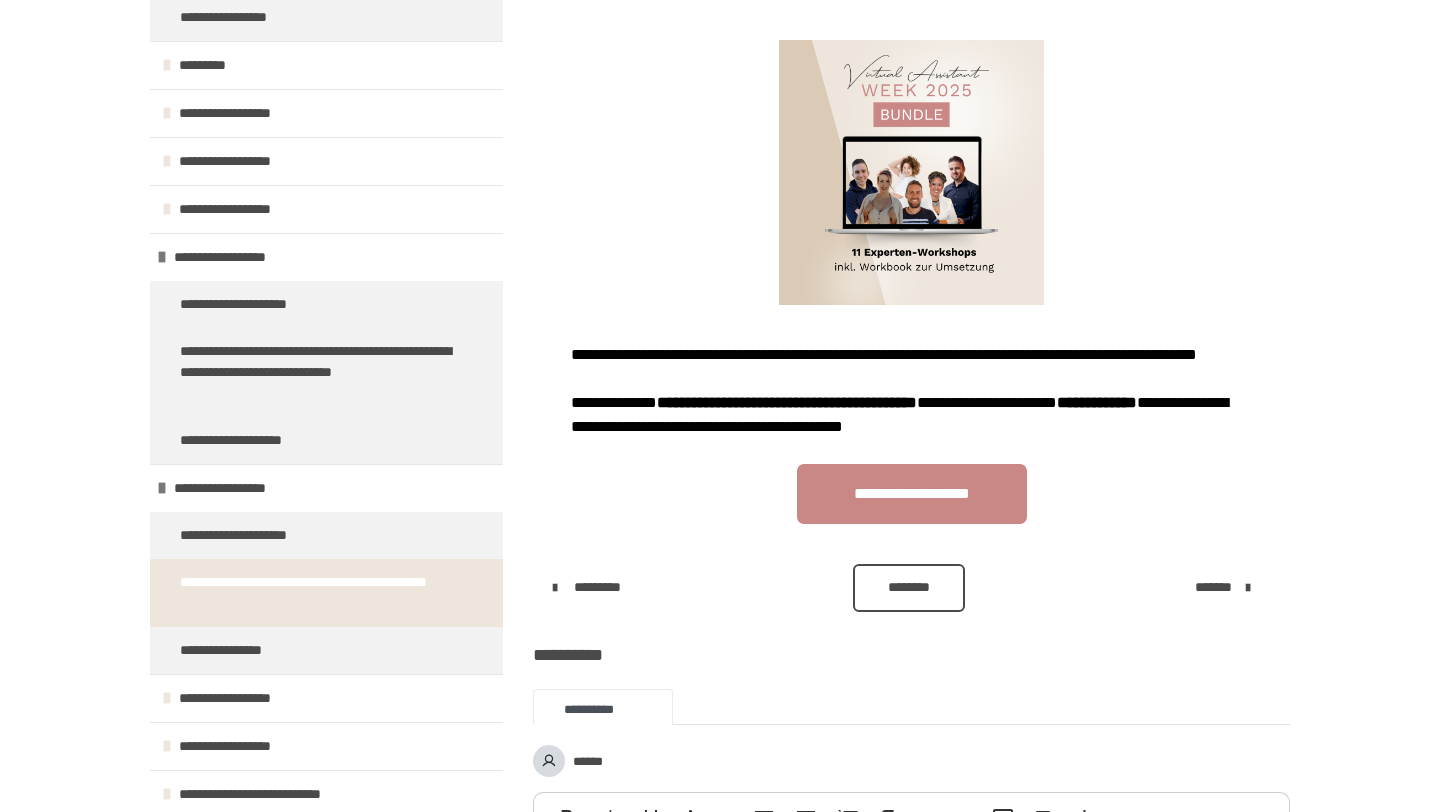 click at bounding box center [911, 172] 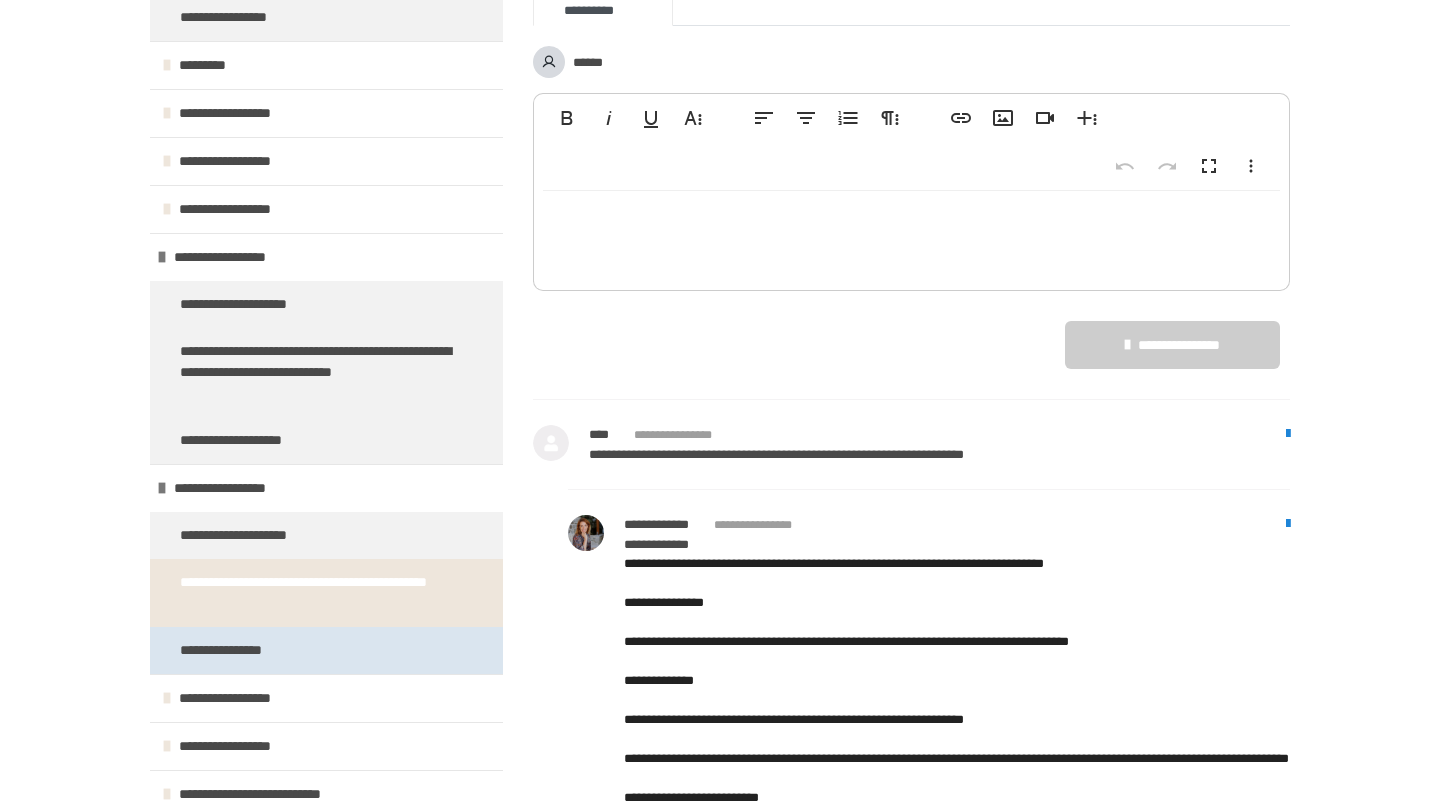 scroll, scrollTop: 973, scrollLeft: 0, axis: vertical 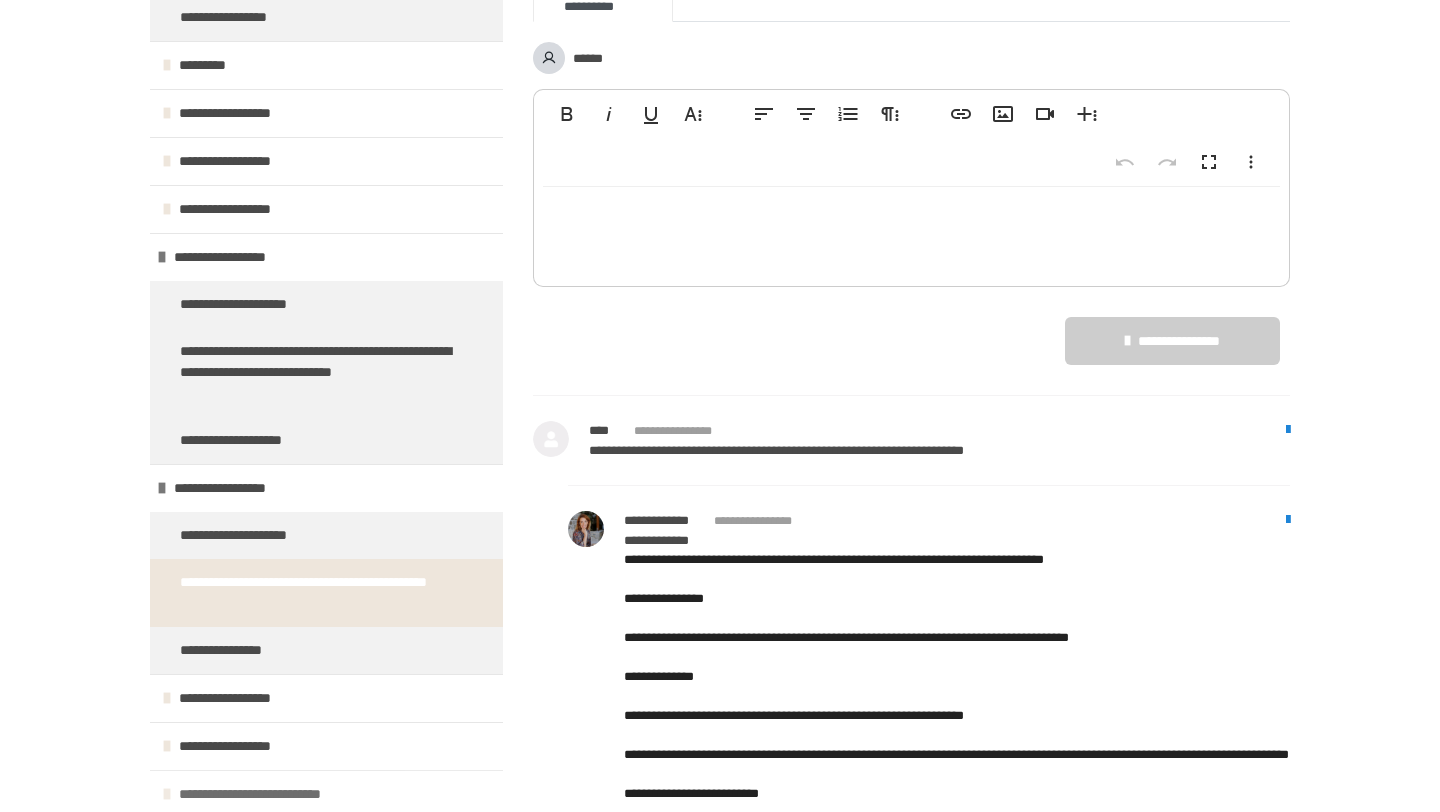 click on "**********" at bounding box center [277, 794] 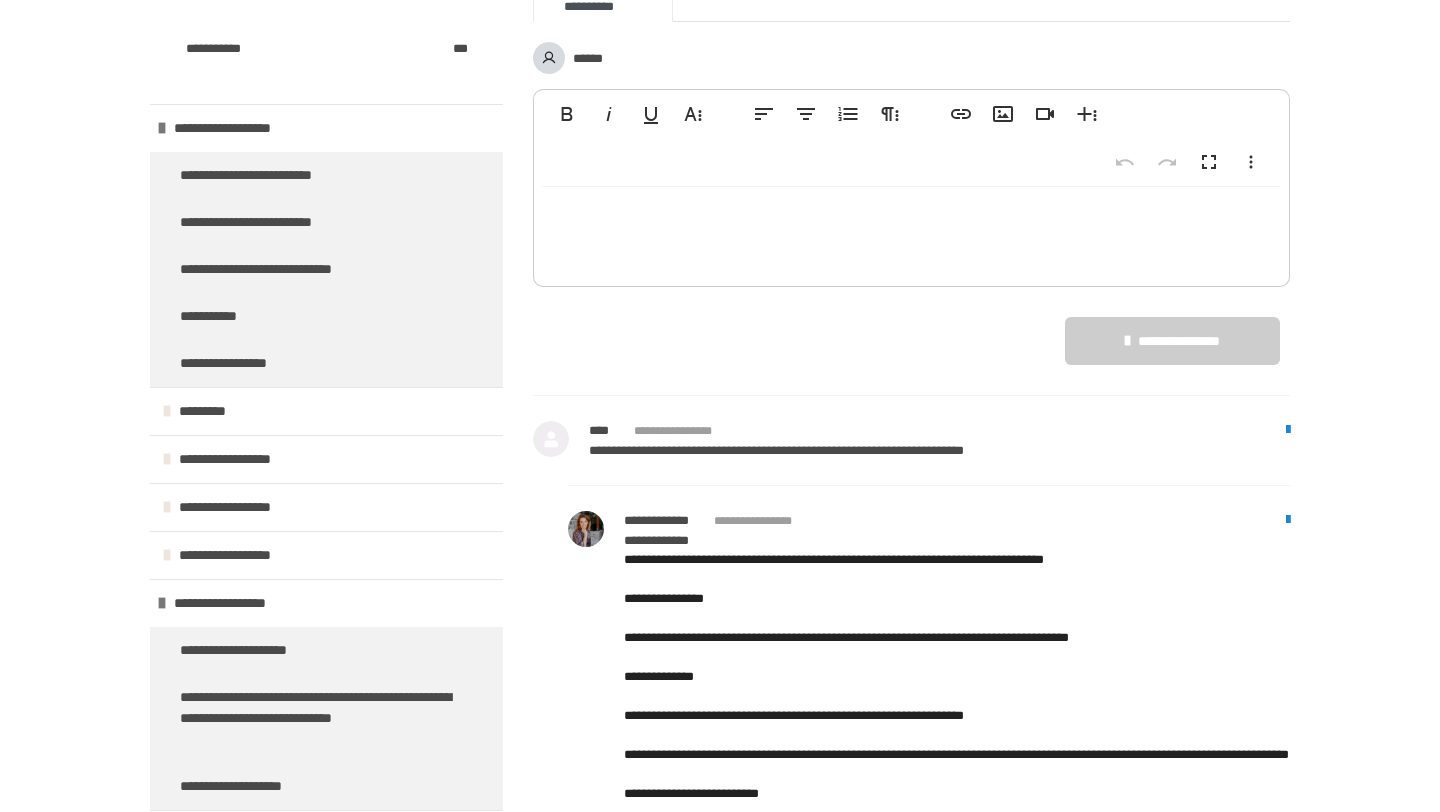 scroll, scrollTop: 0, scrollLeft: 0, axis: both 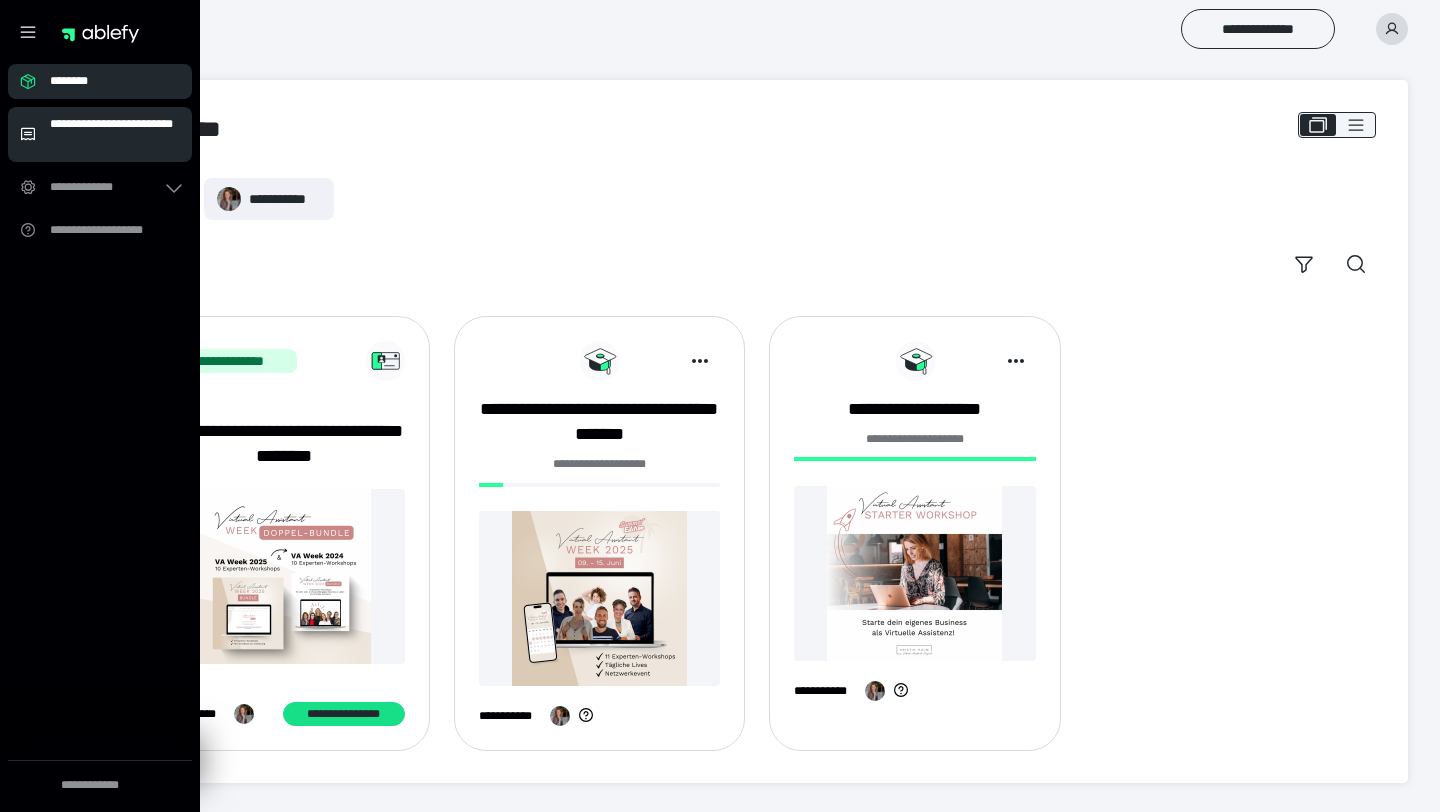 click on "**********" at bounding box center (115, 134) 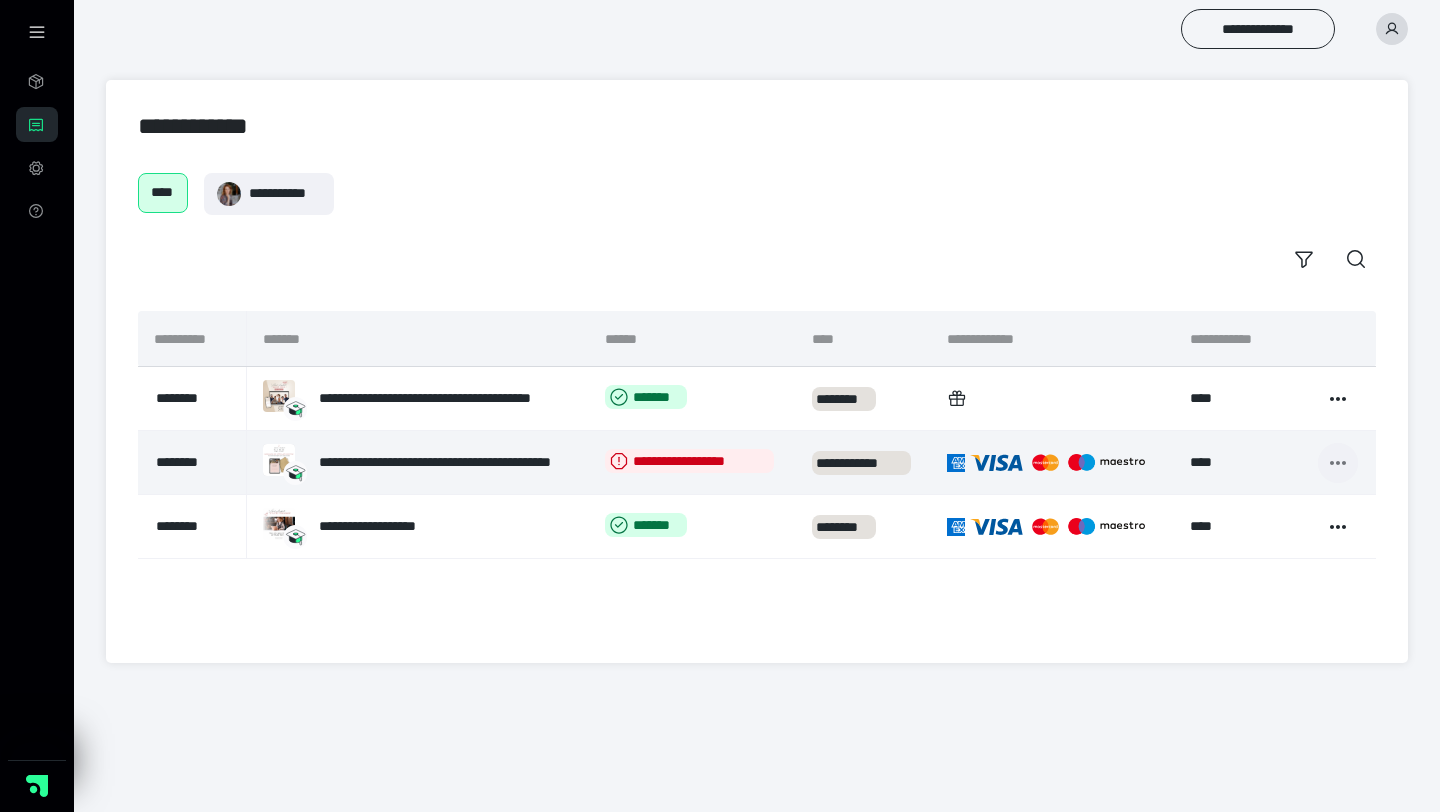 click 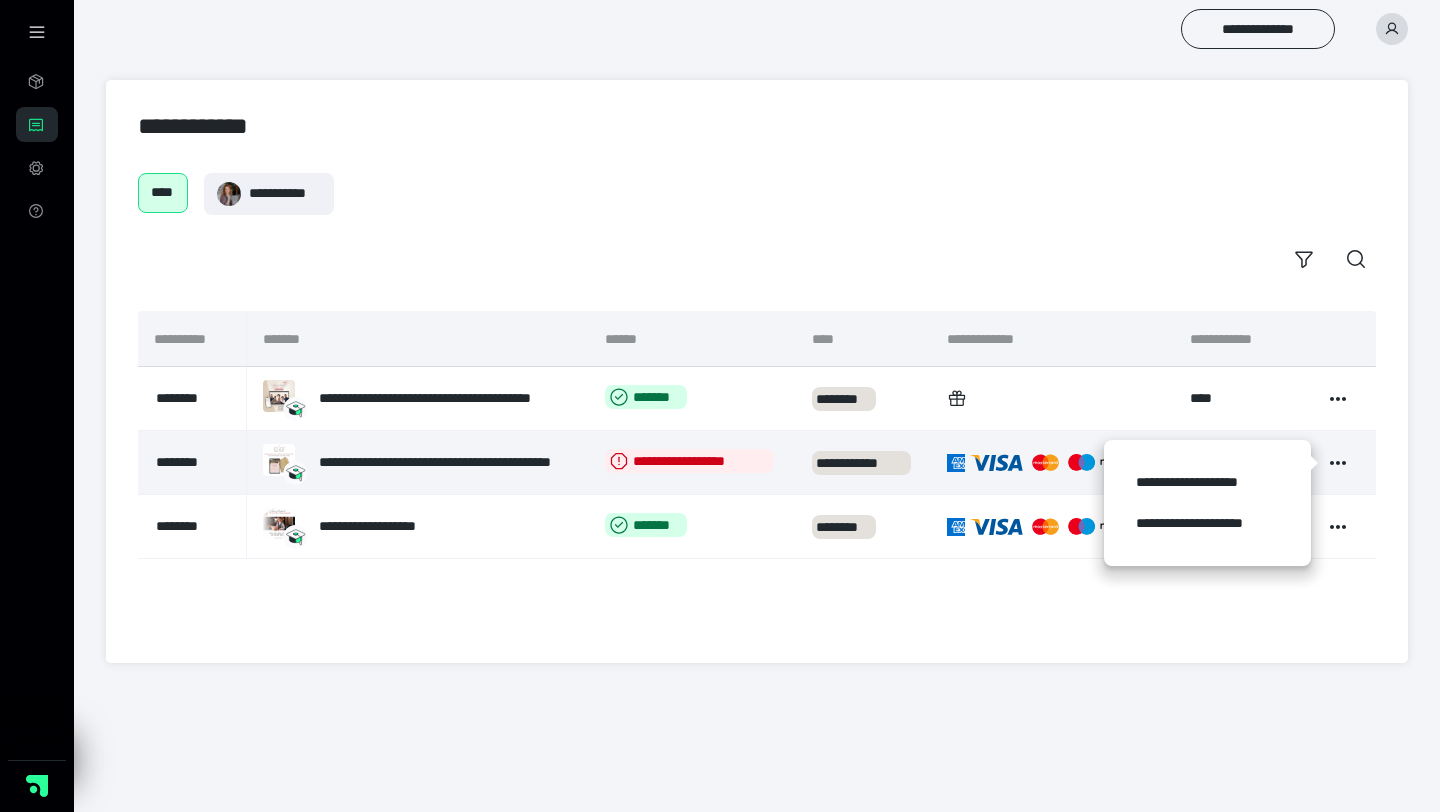 click on "**********" at bounding box center (692, 463) 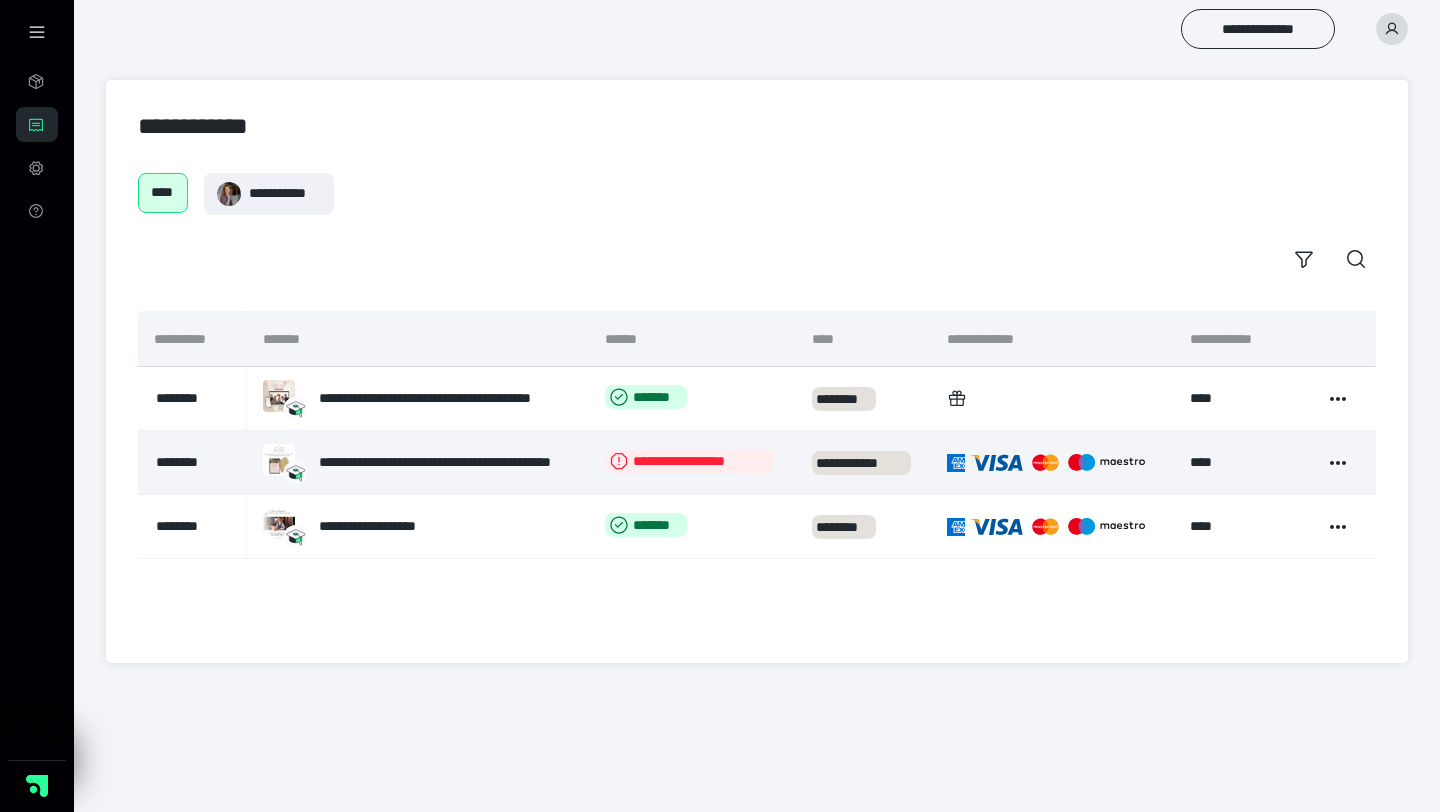 click on "**********" at bounding box center [689, 461] 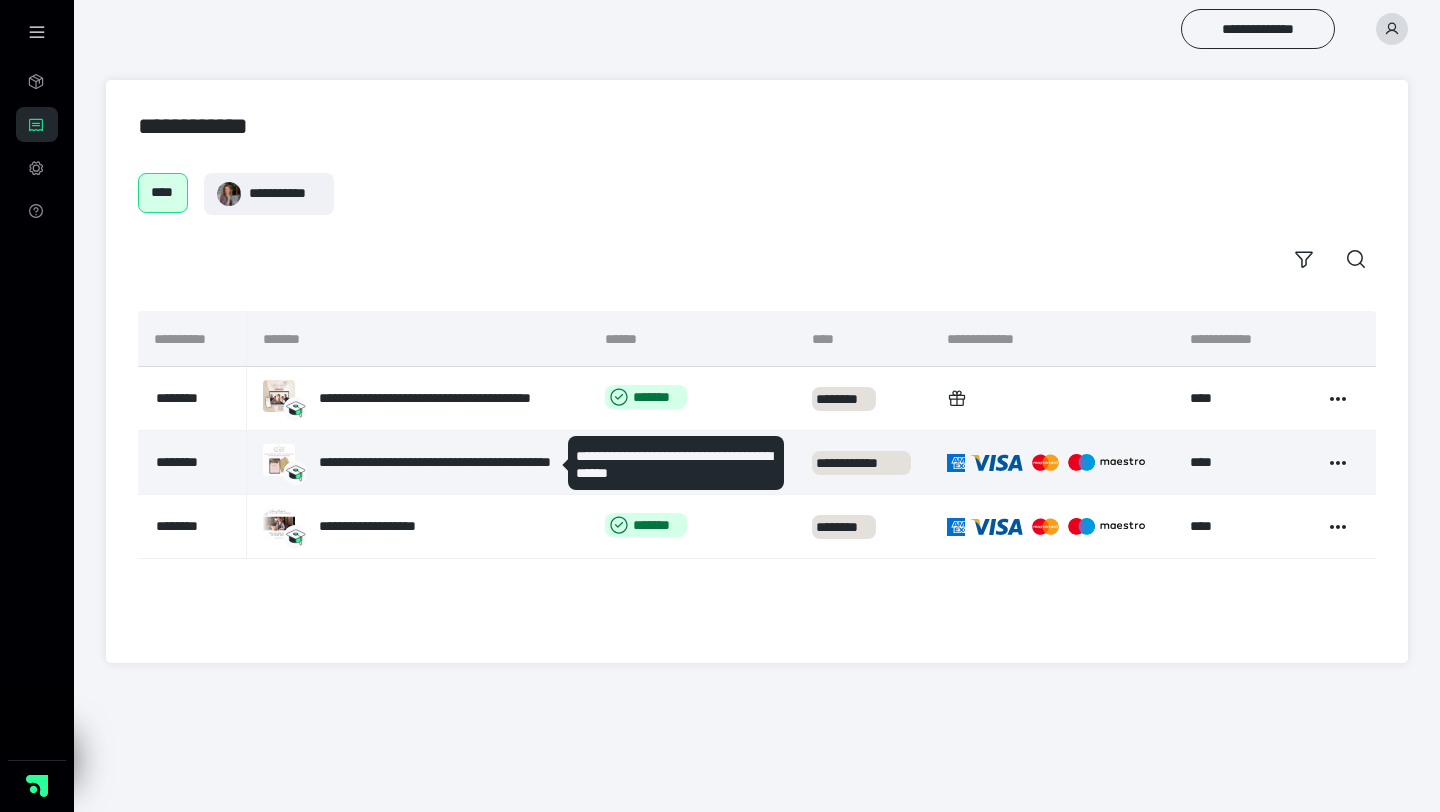 click on "**********" at bounding box center [441, 462] 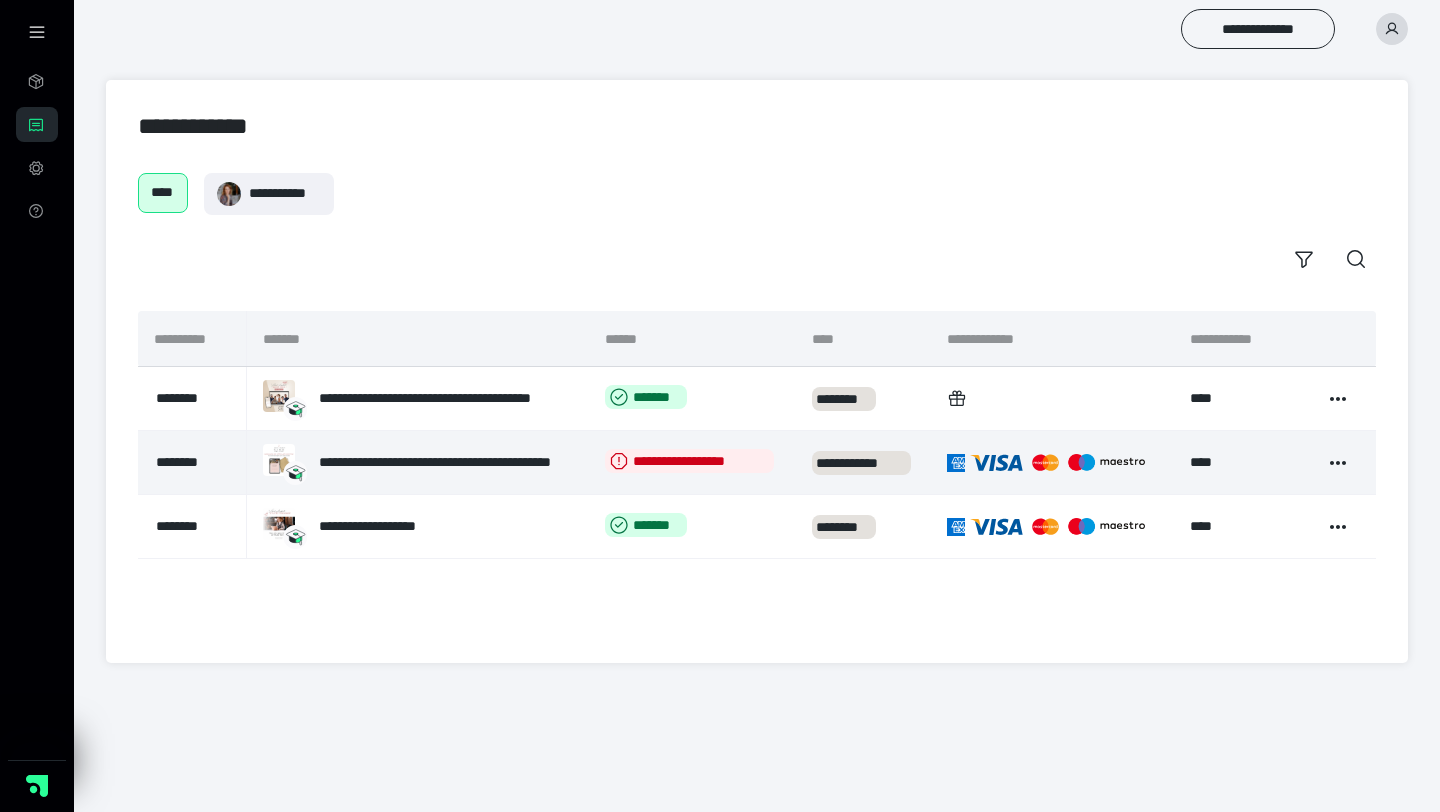 click at bounding box center [279, 460] 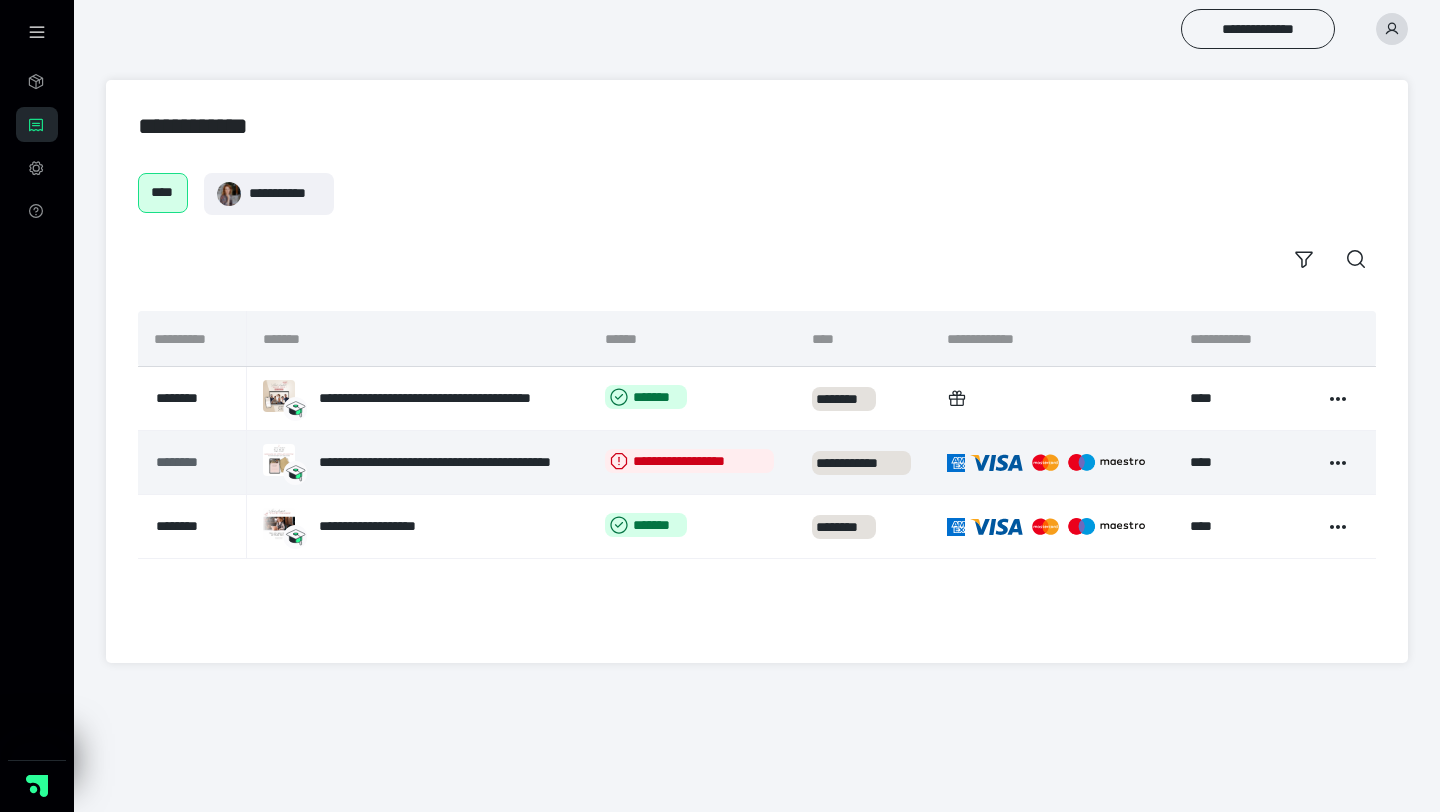 click on "********" at bounding box center (192, 462) 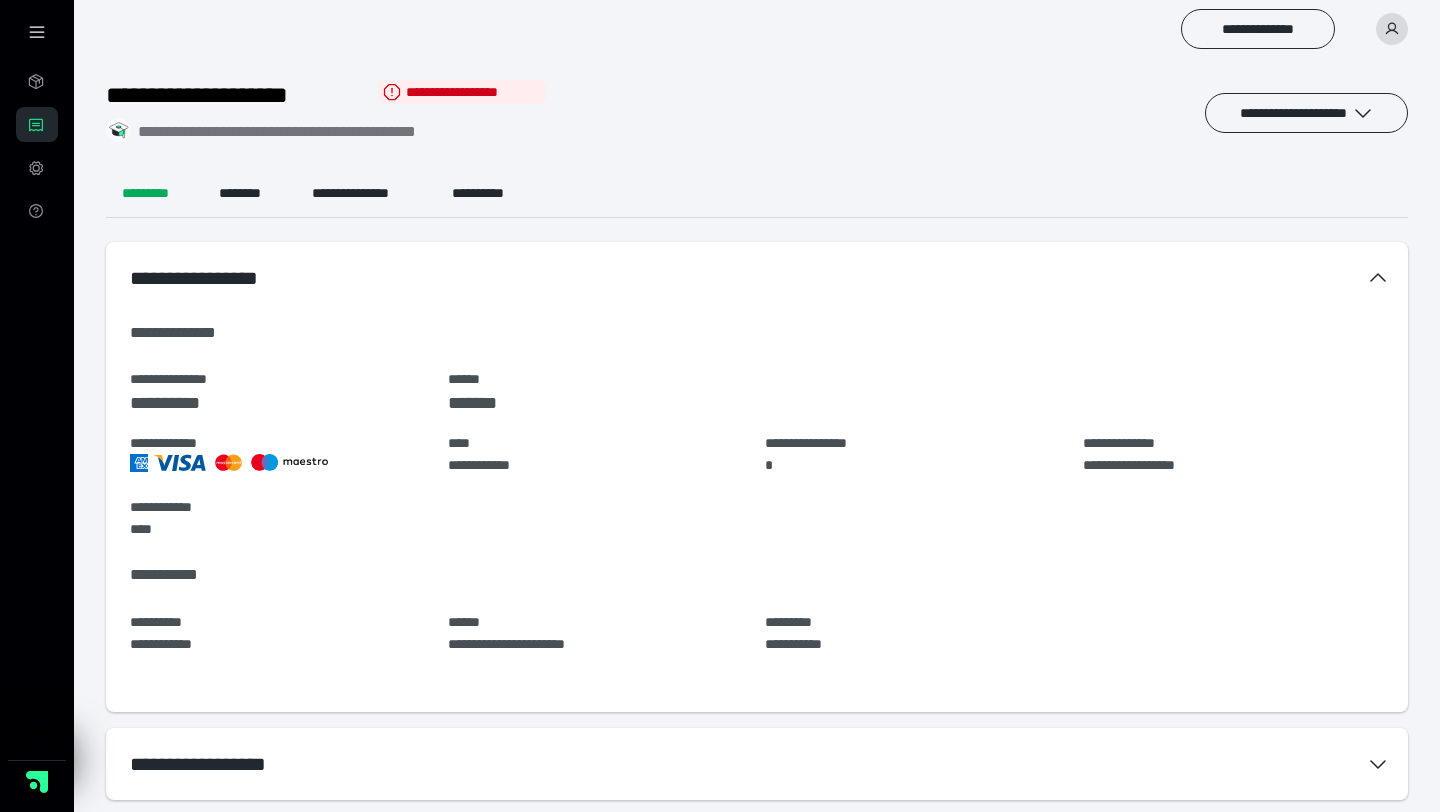 scroll, scrollTop: 0, scrollLeft: 0, axis: both 